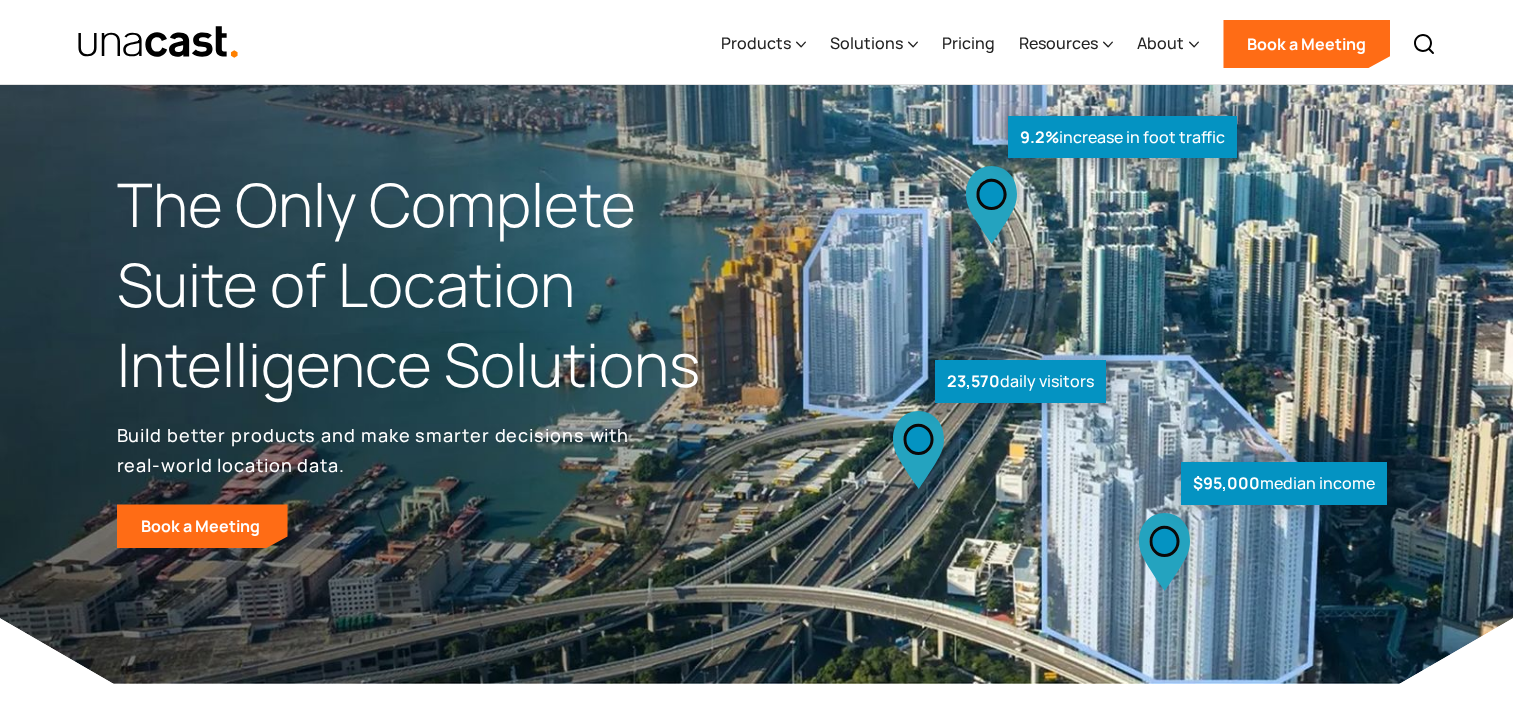 select on "**********" 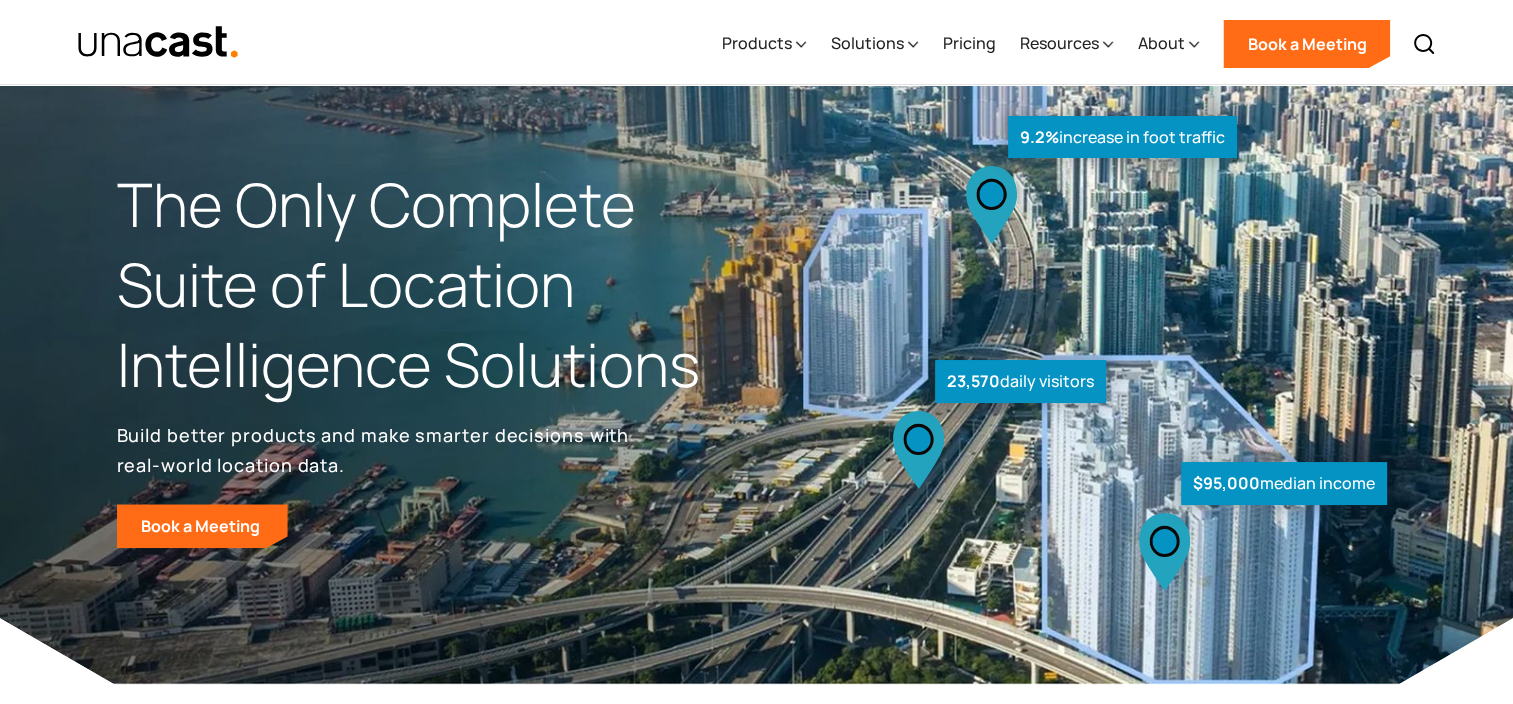 scroll, scrollTop: 0, scrollLeft: 0, axis: both 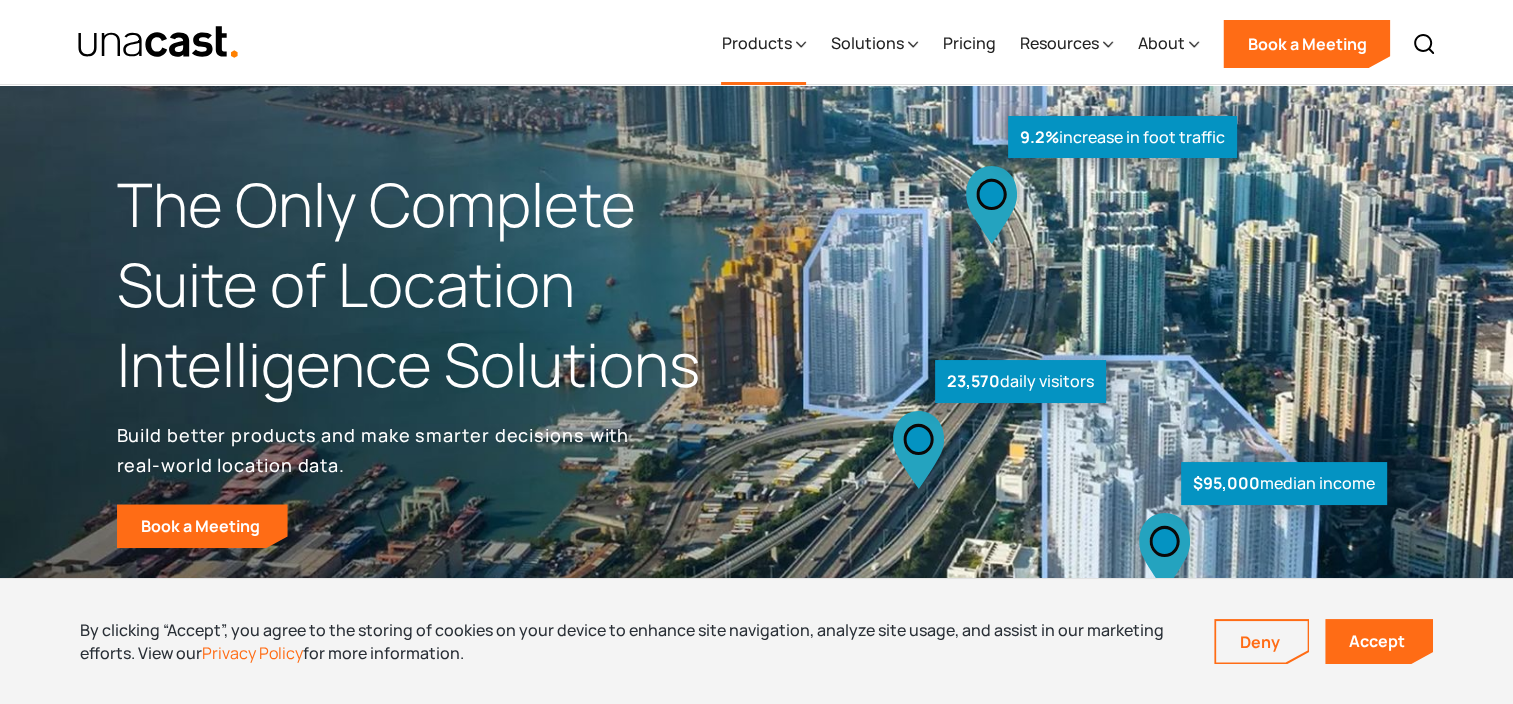 click on "Products" at bounding box center [756, 43] 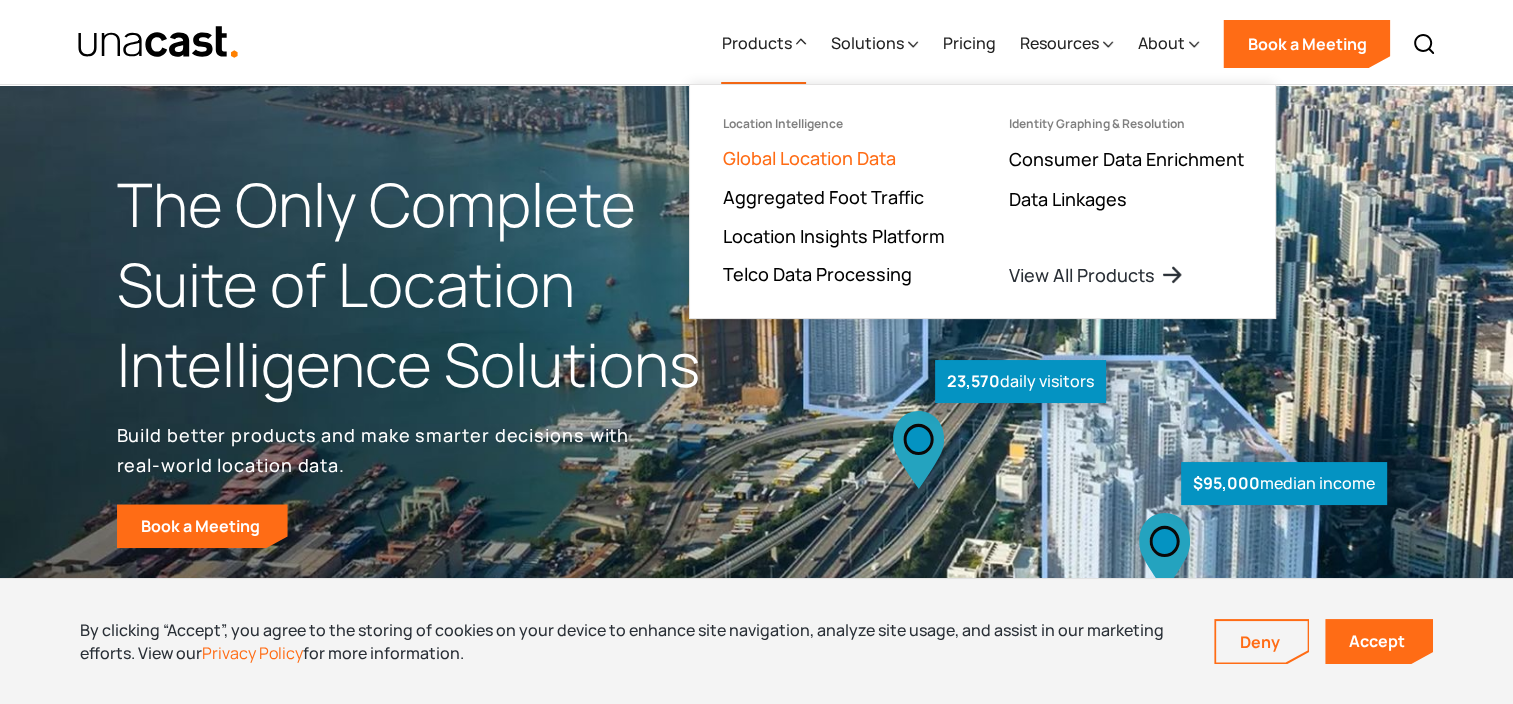 click on "Global Location Data" at bounding box center (808, 158) 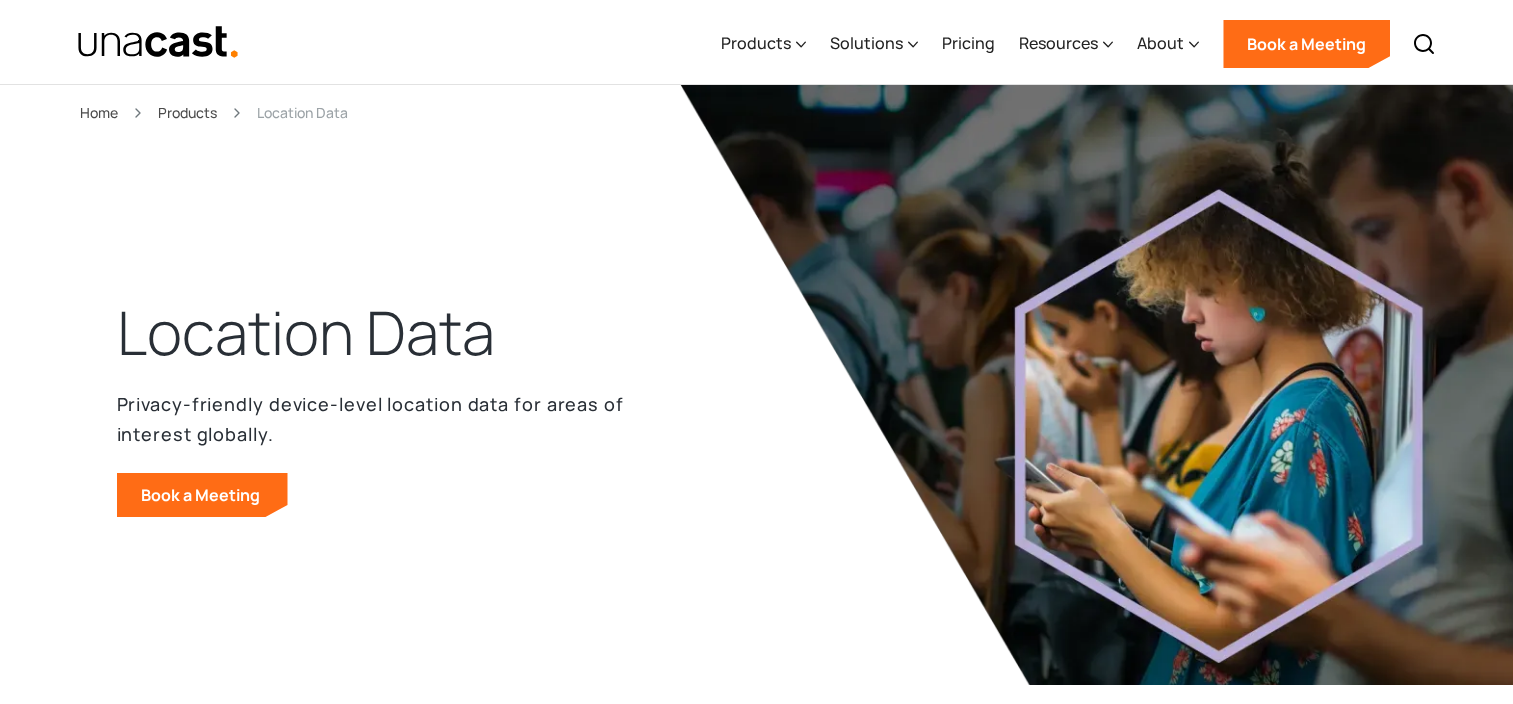 select on "**********" 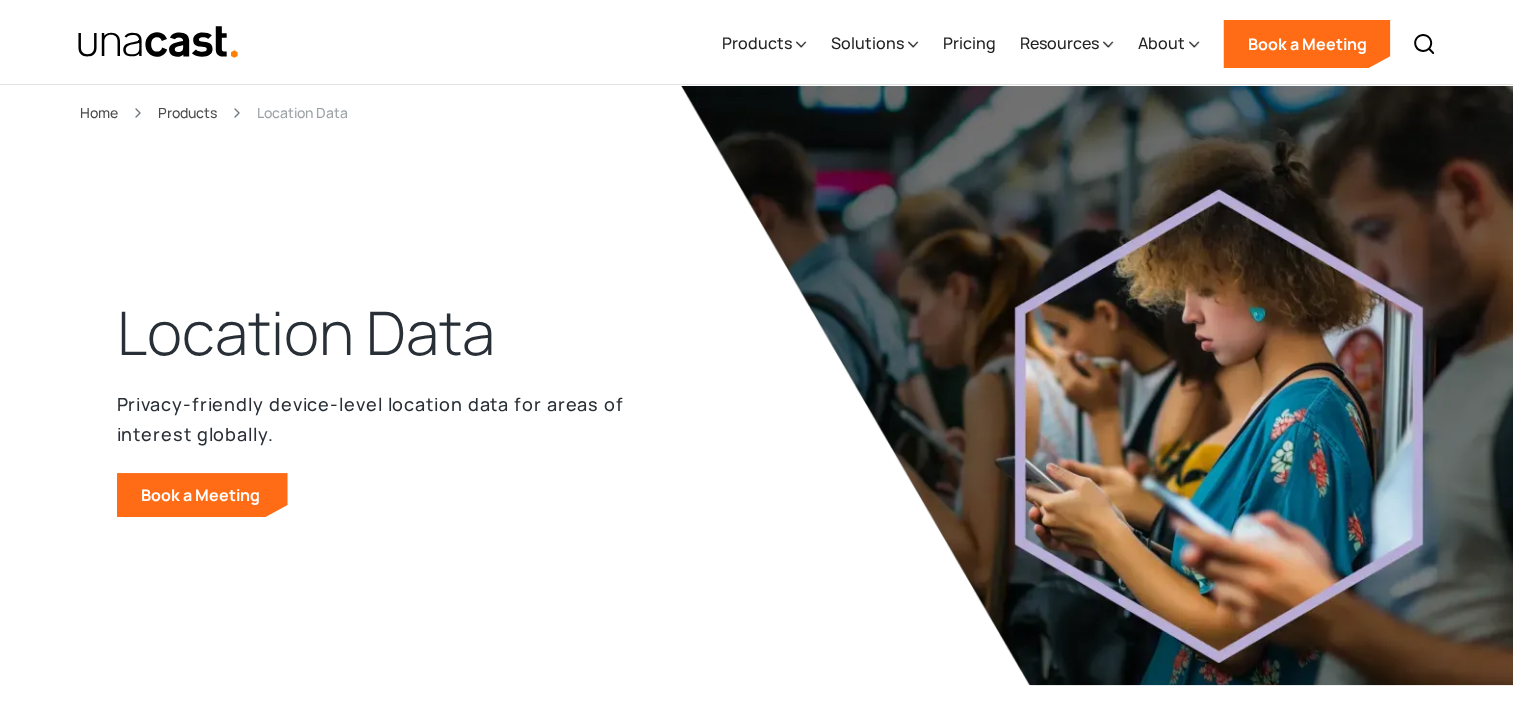 scroll, scrollTop: 0, scrollLeft: 0, axis: both 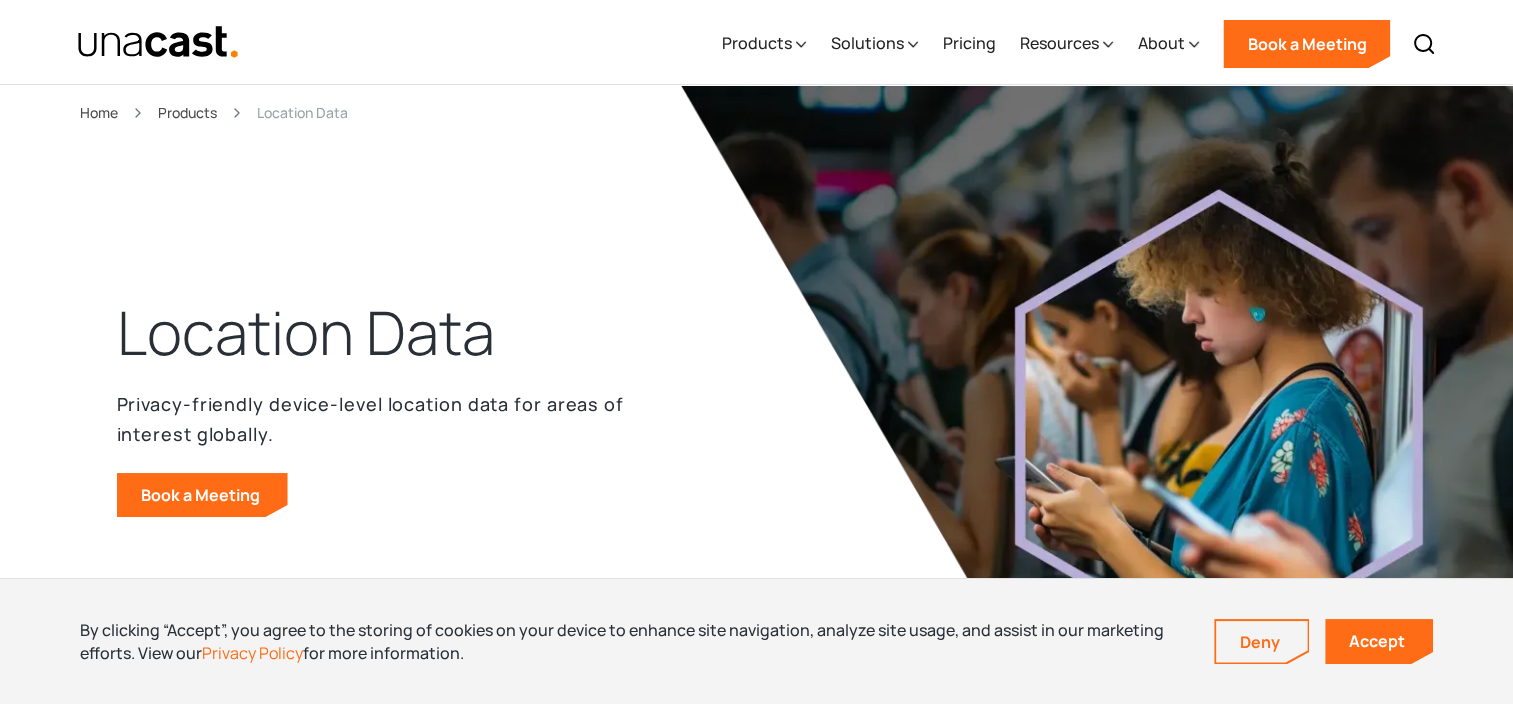 click on "Products" at bounding box center [187, 112] 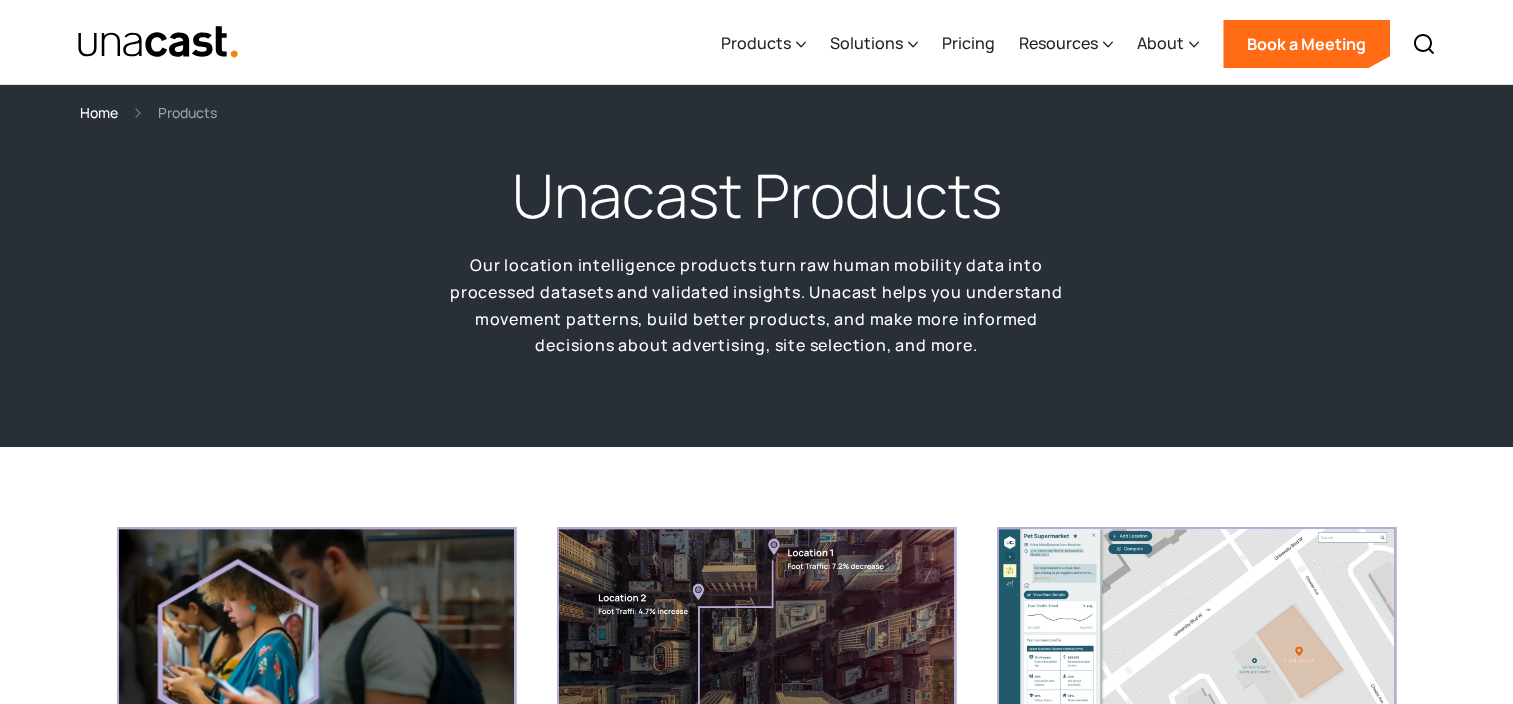 select on "**********" 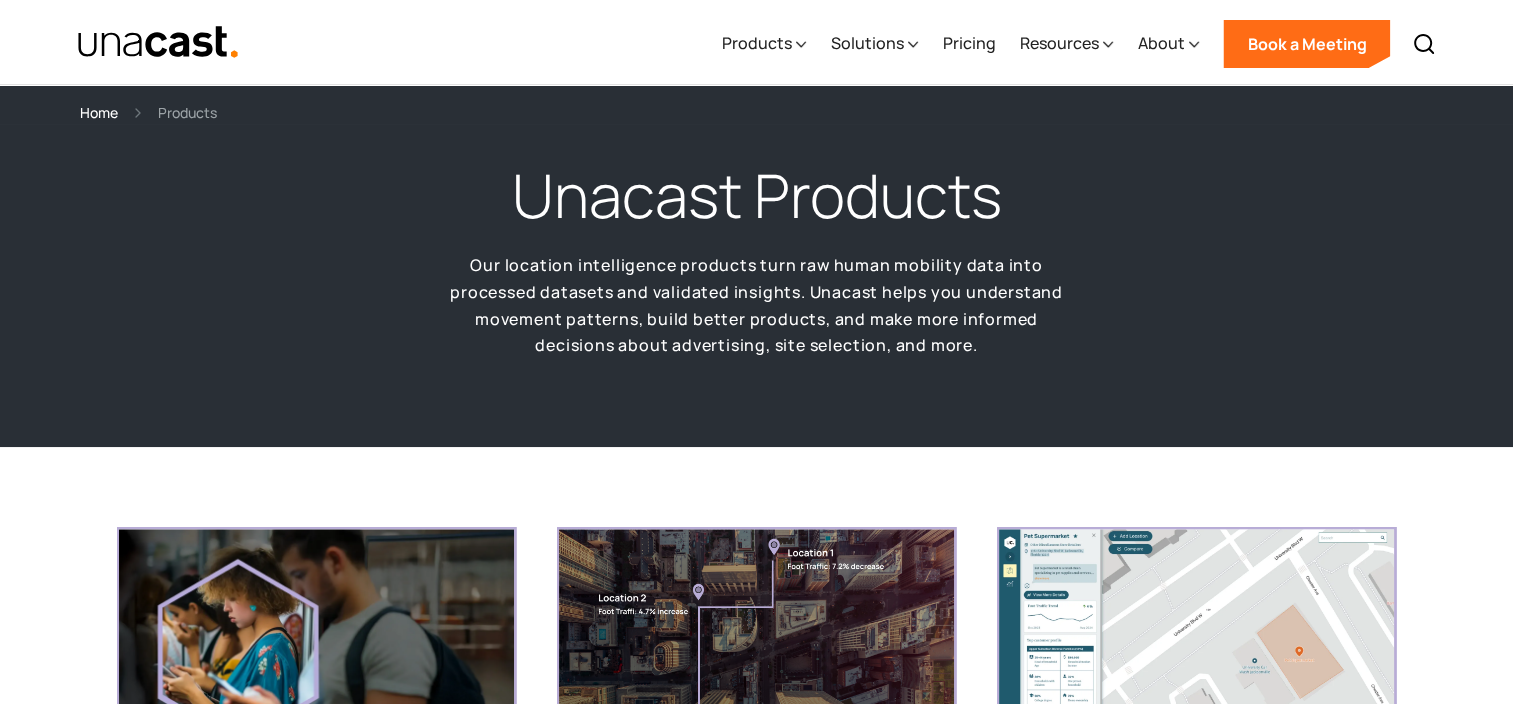 scroll, scrollTop: 0, scrollLeft: 0, axis: both 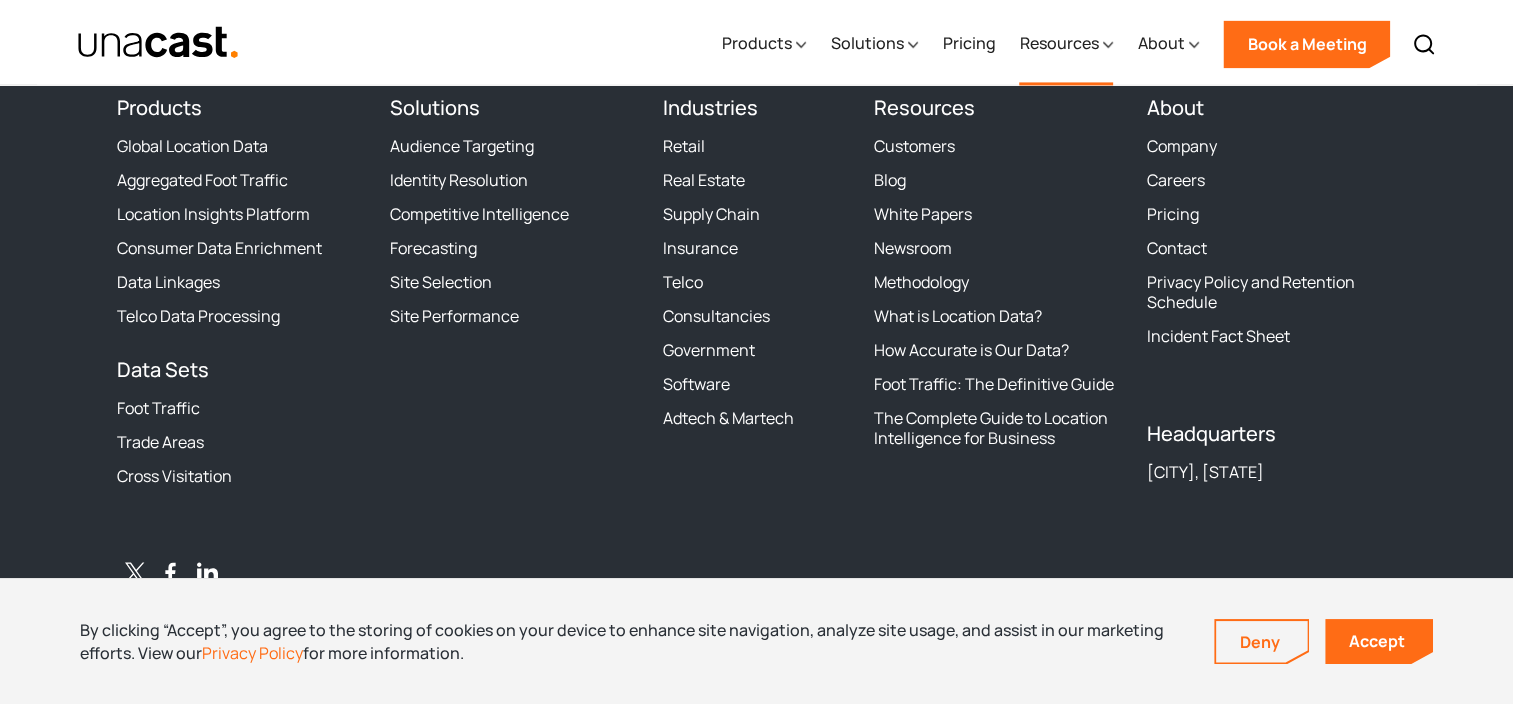 click on "Resources" at bounding box center (1058, 43) 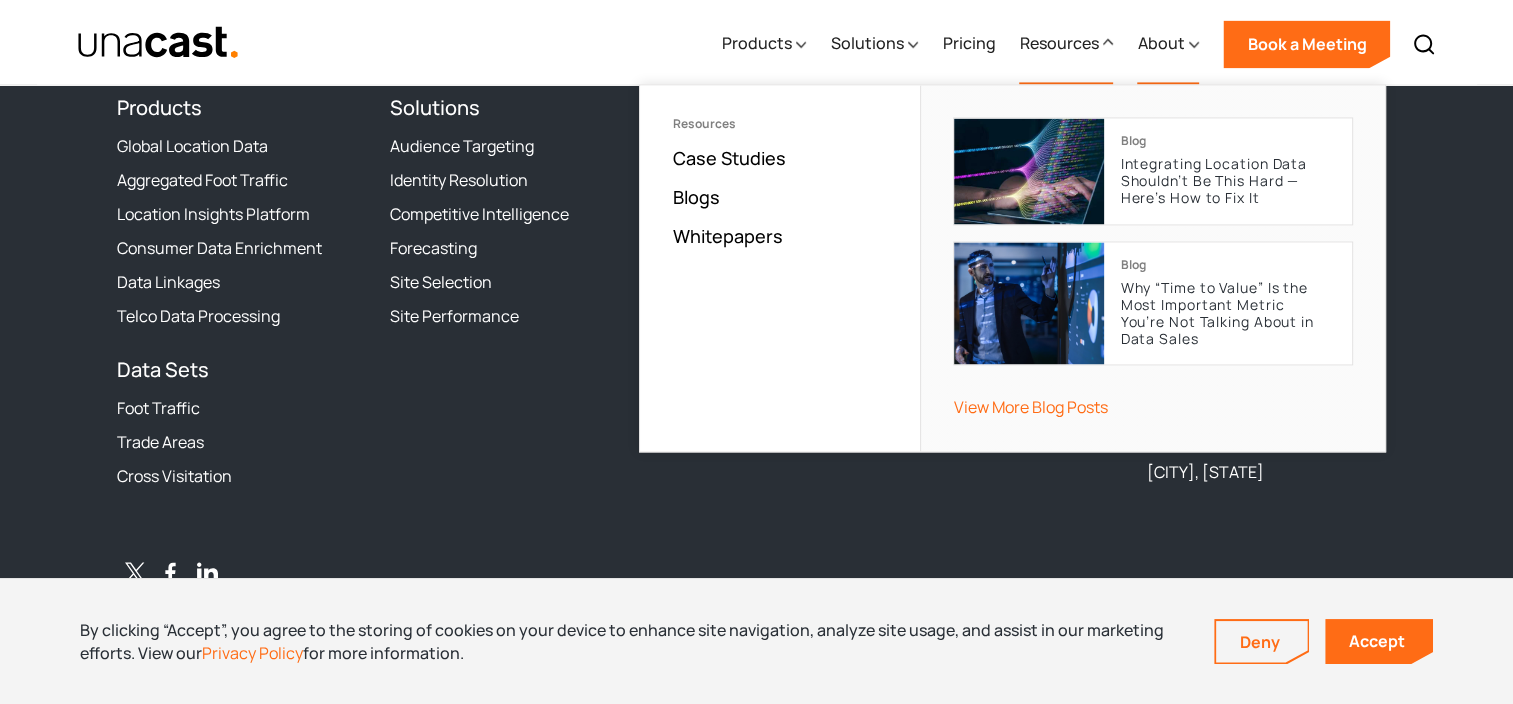 click on "About" at bounding box center [1160, 43] 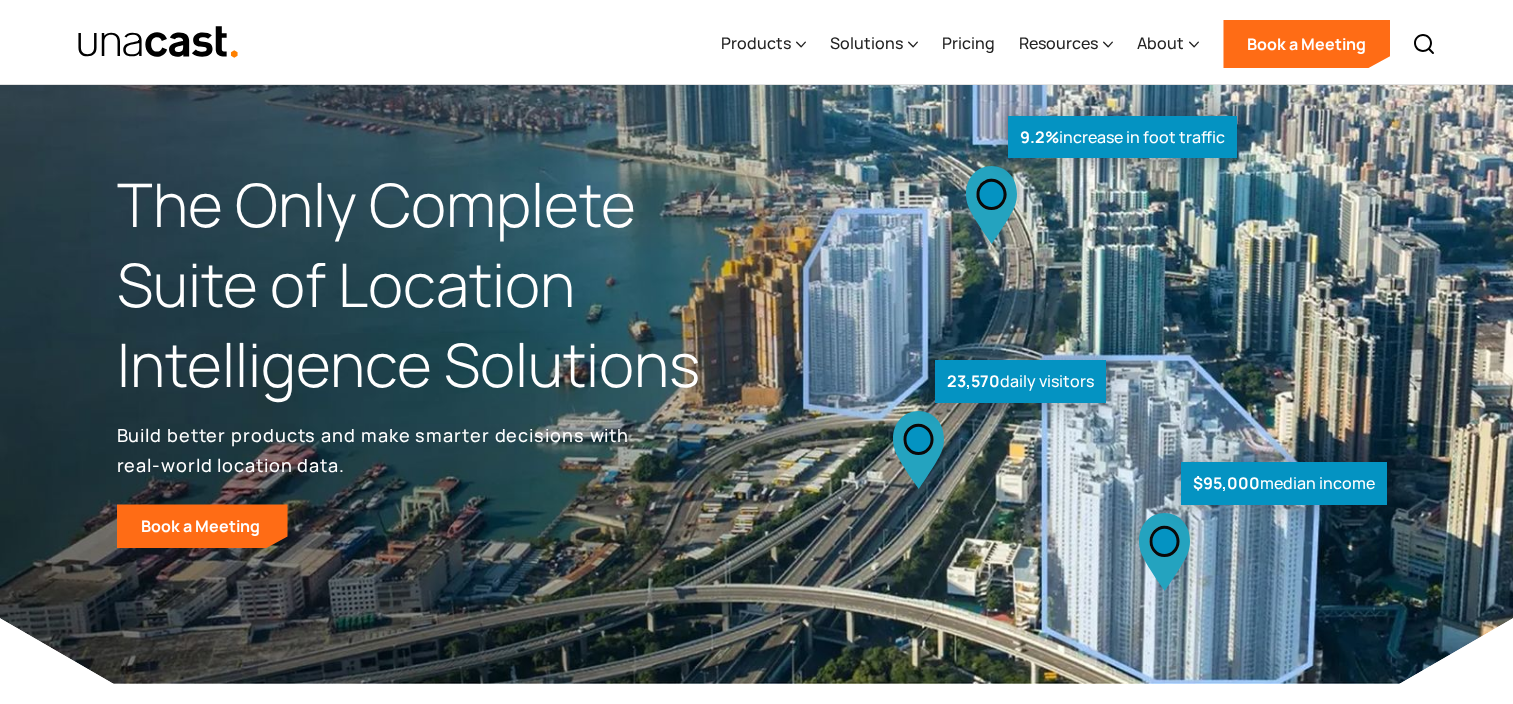 select on "**********" 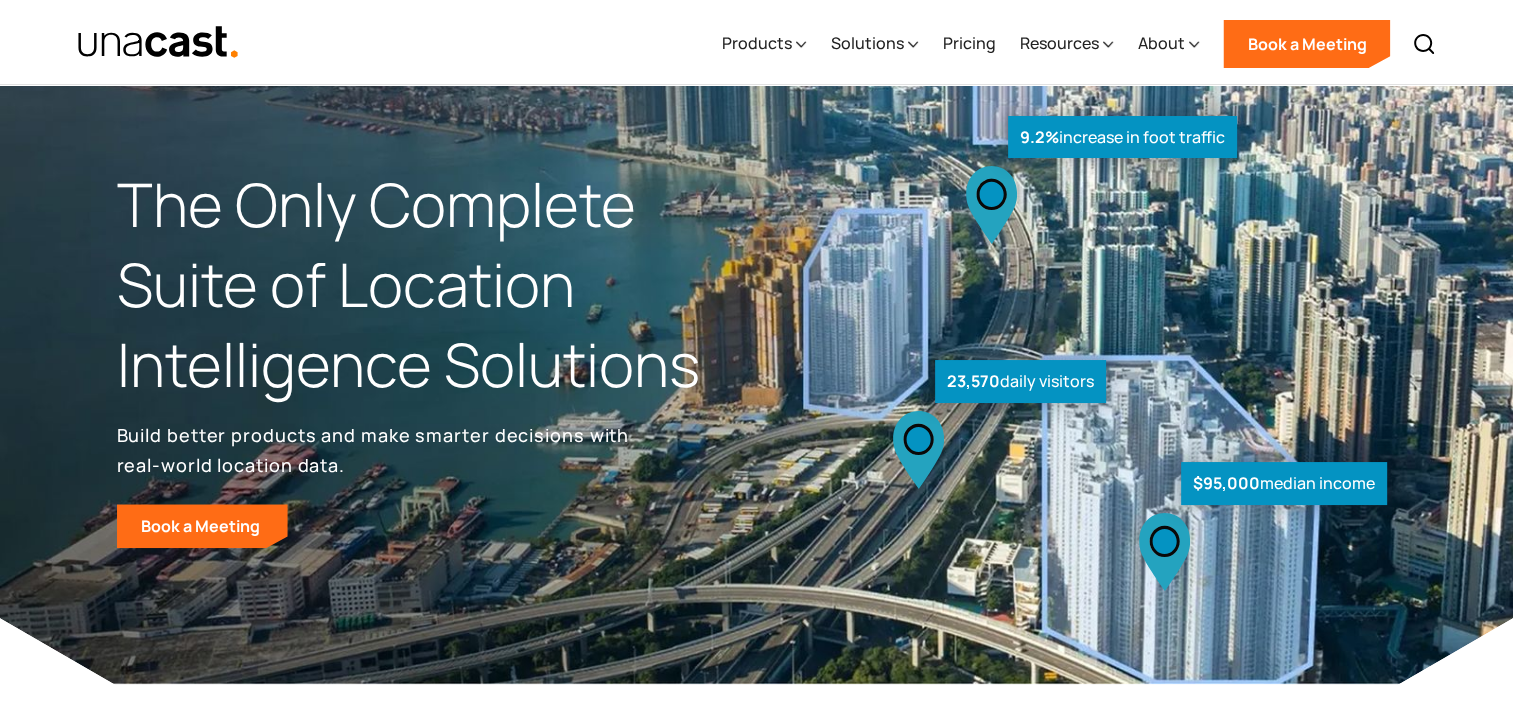 scroll, scrollTop: 0, scrollLeft: 0, axis: both 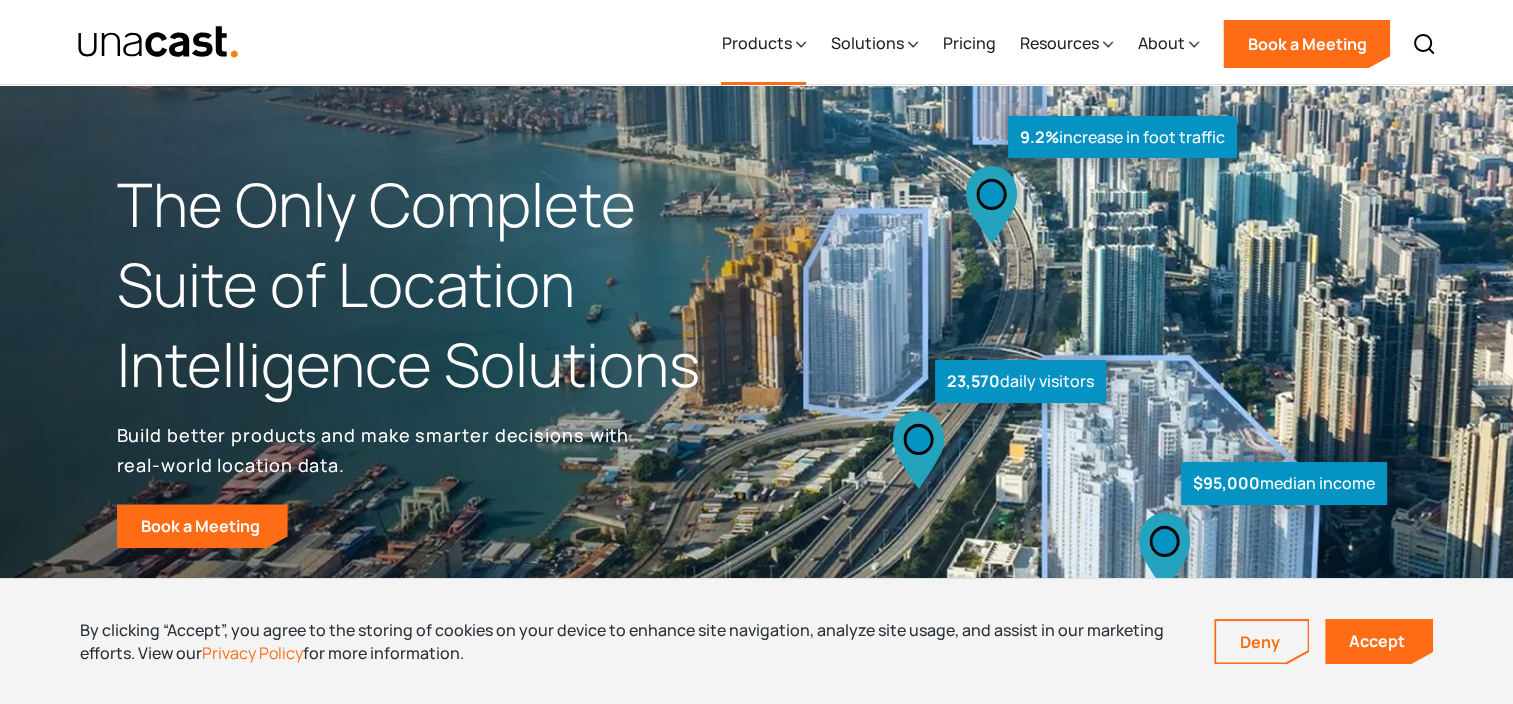 click on "Products" at bounding box center (763, 44) 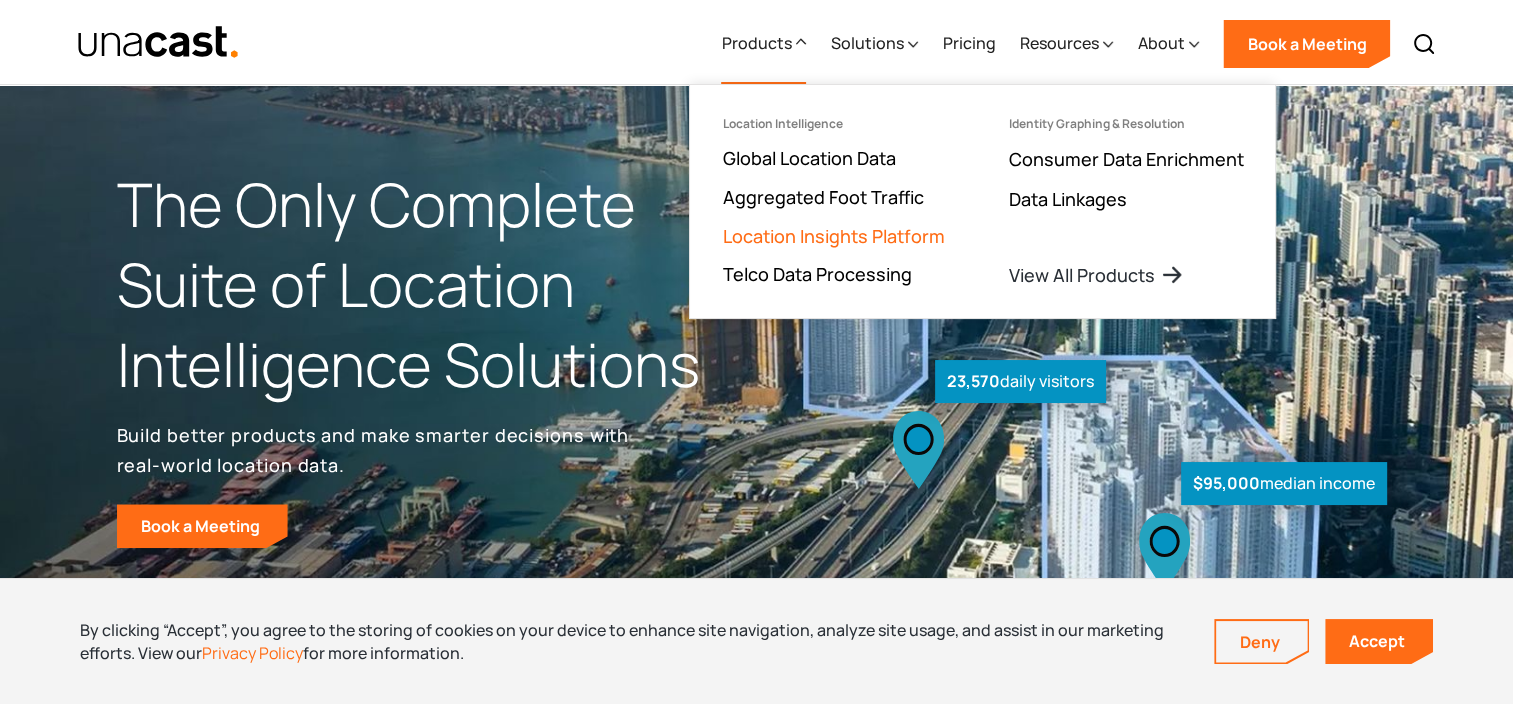 click on "Location Insights Platform" at bounding box center (833, 236) 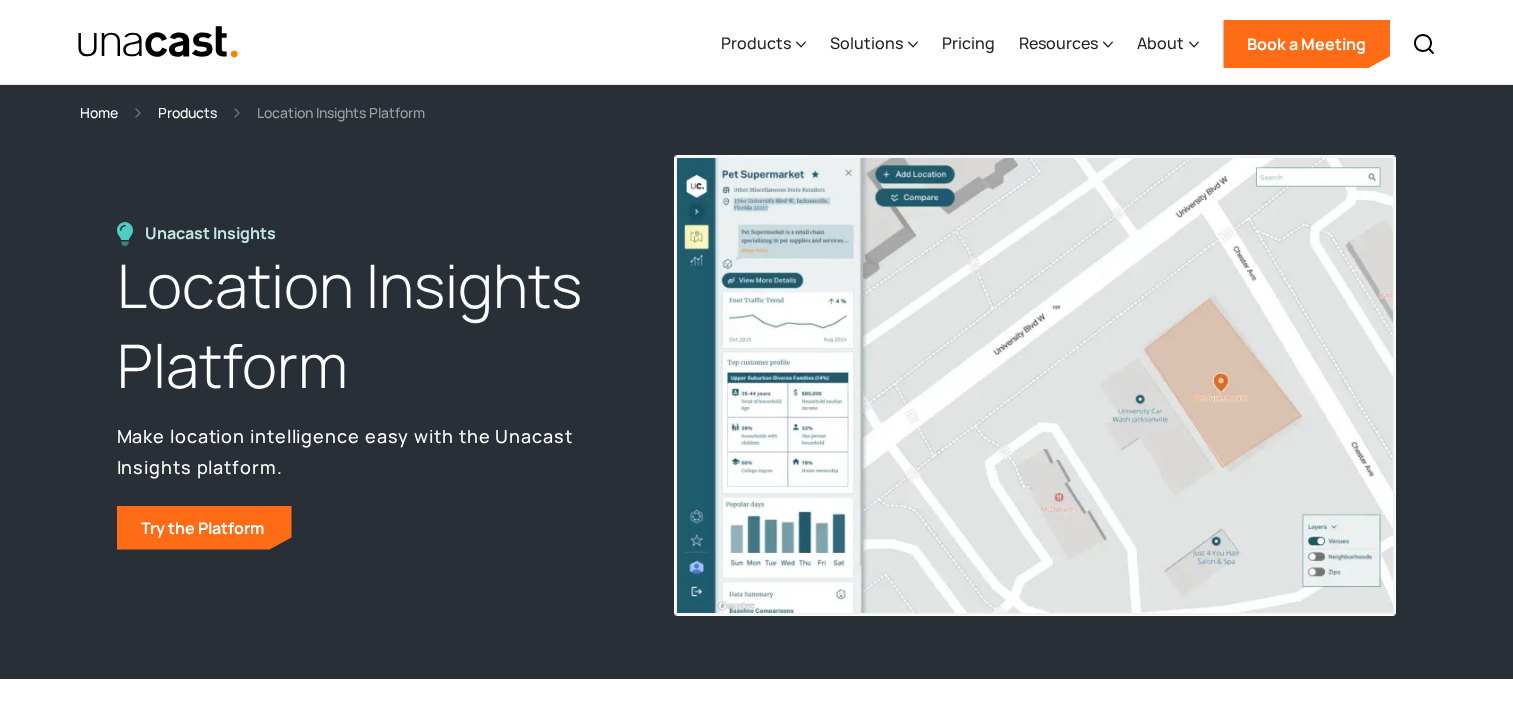 select on "**********" 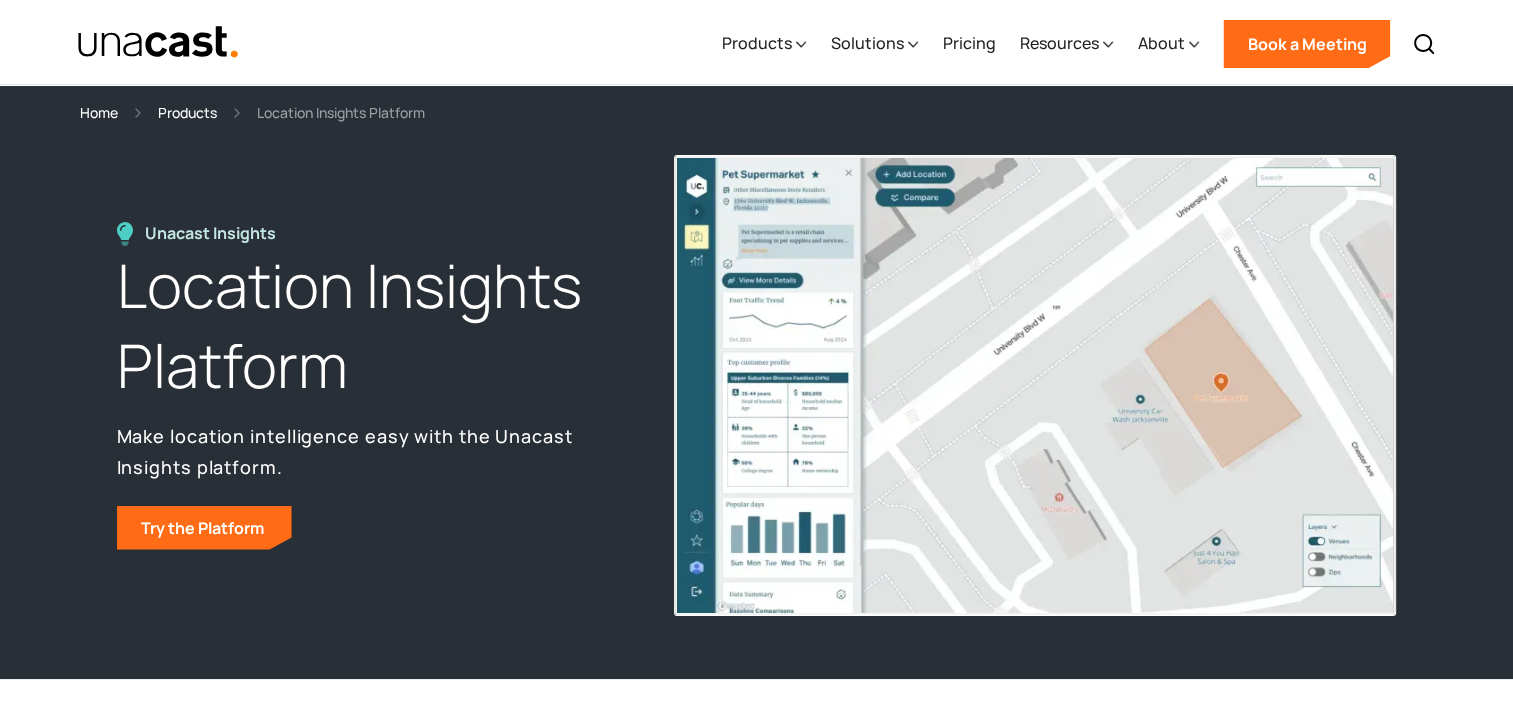 scroll, scrollTop: 0, scrollLeft: 0, axis: both 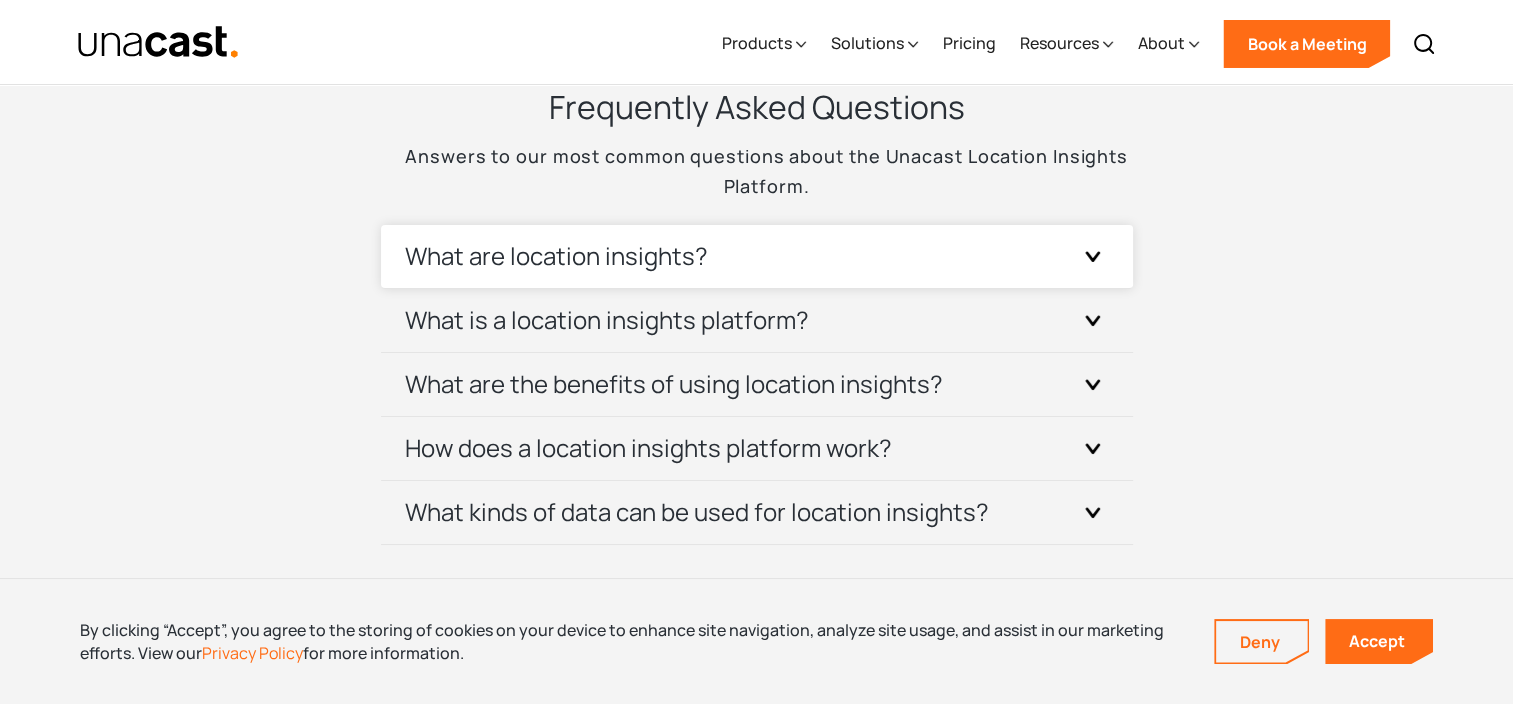 click at bounding box center [1093, 256] 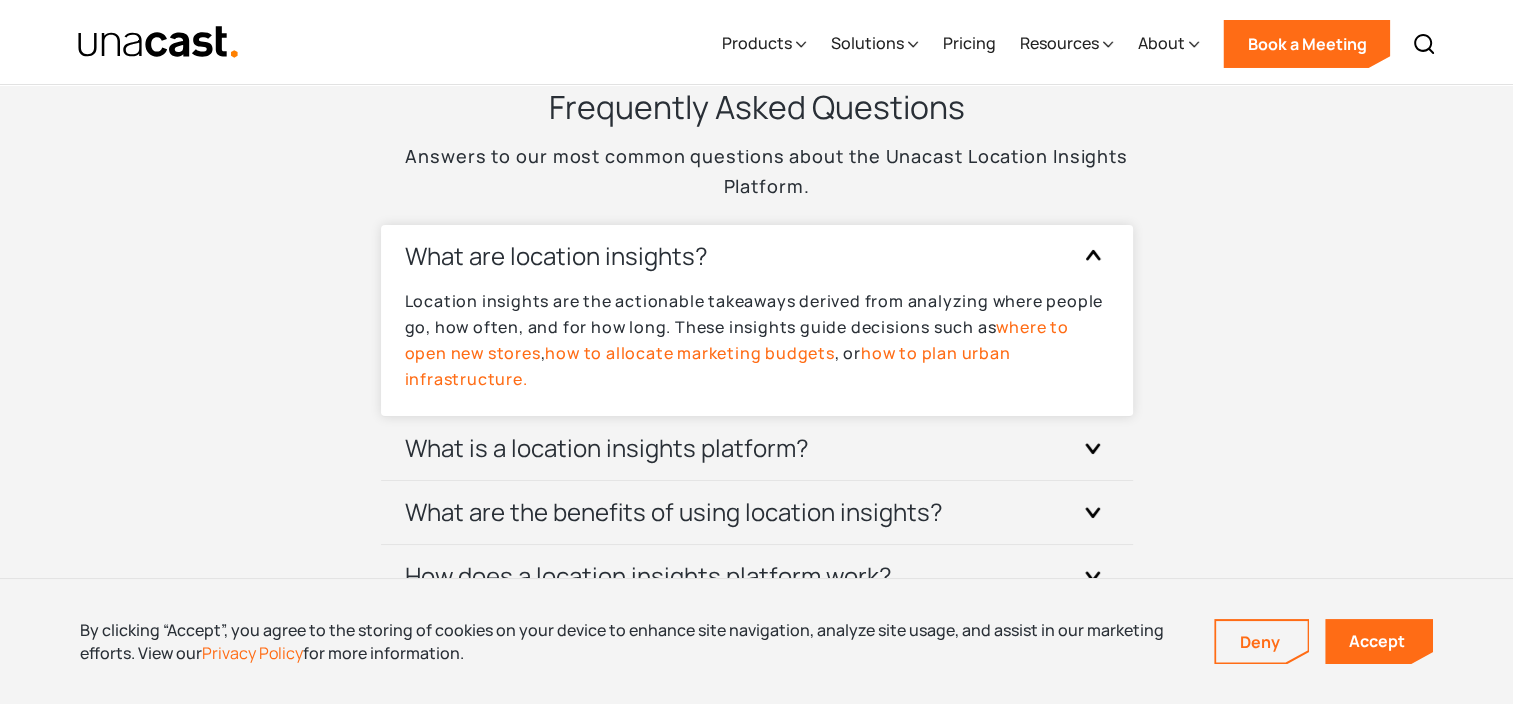 click at bounding box center [1093, 256] 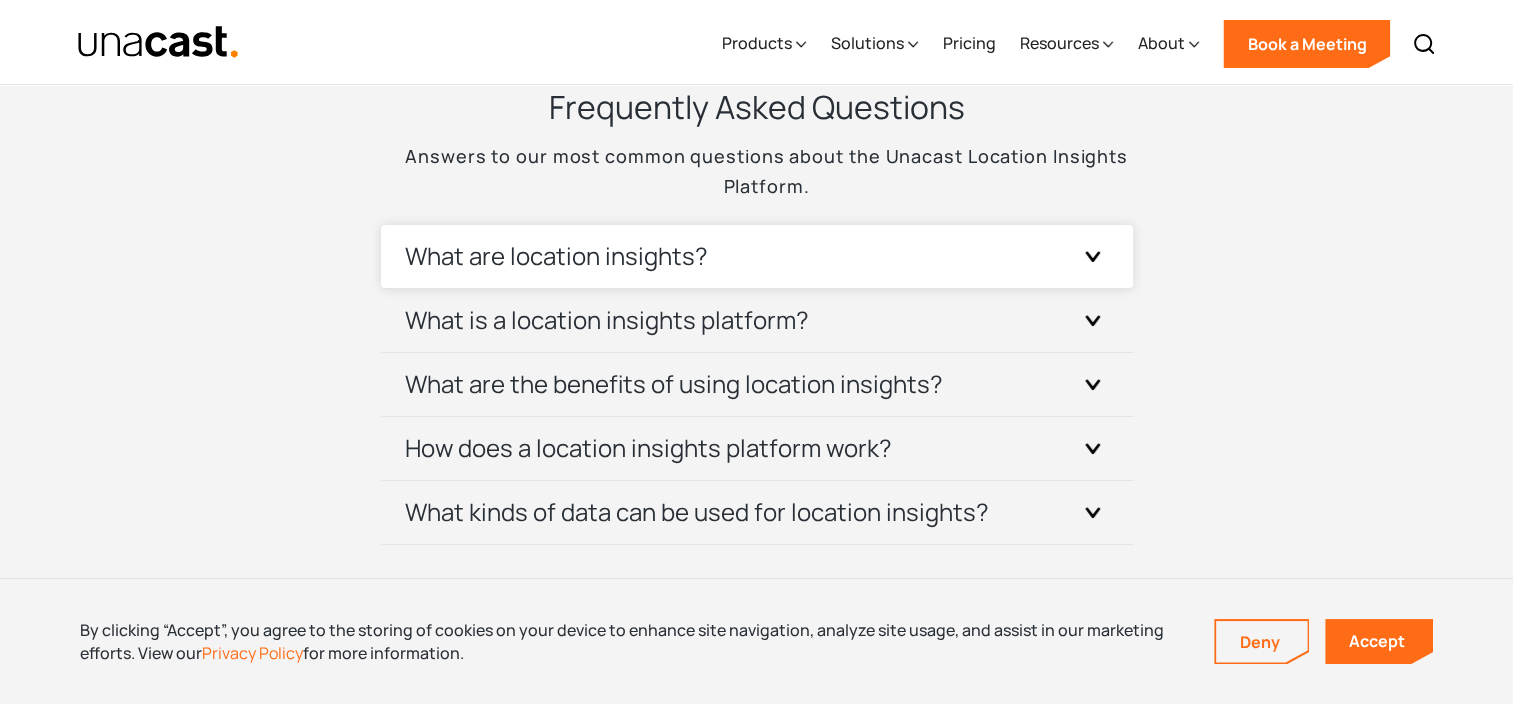 click at bounding box center (1093, 256) 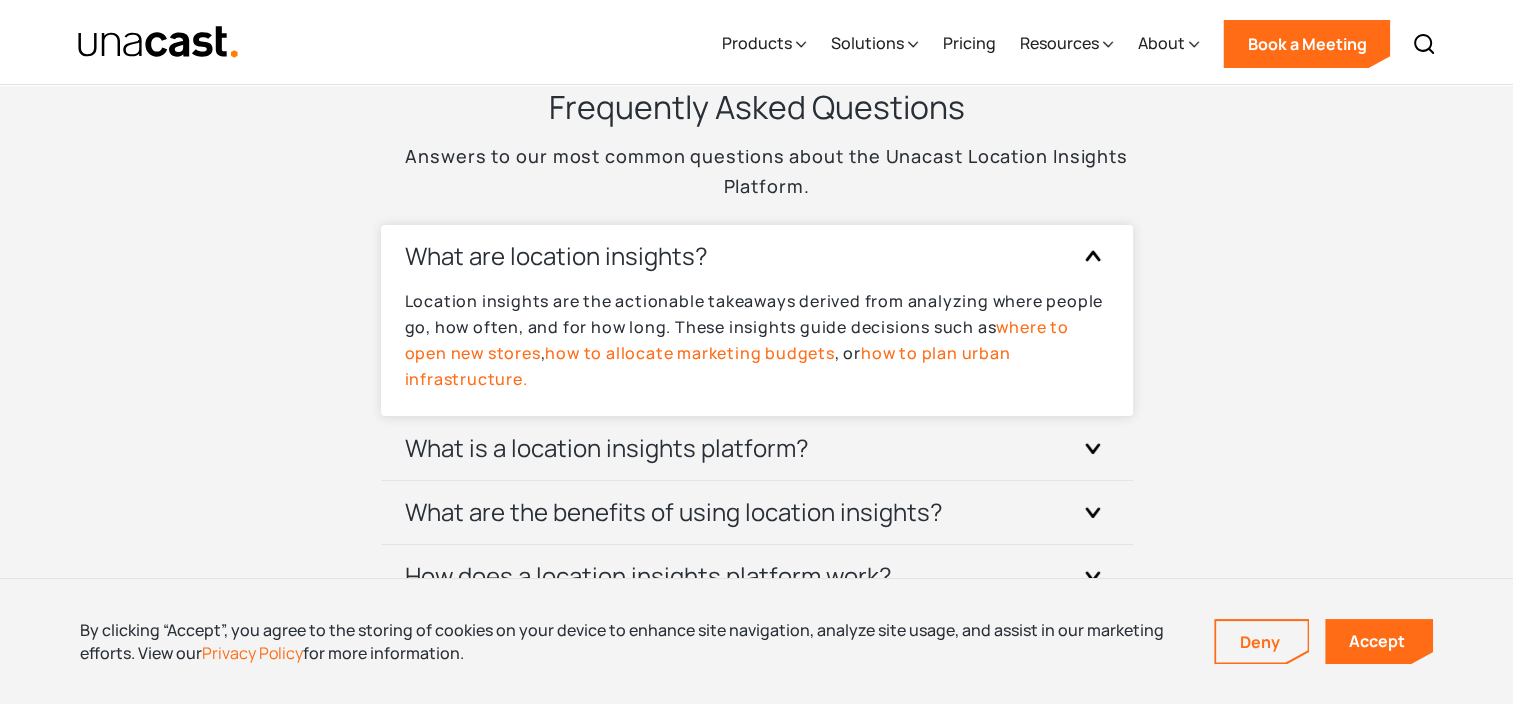 click at bounding box center [1093, 256] 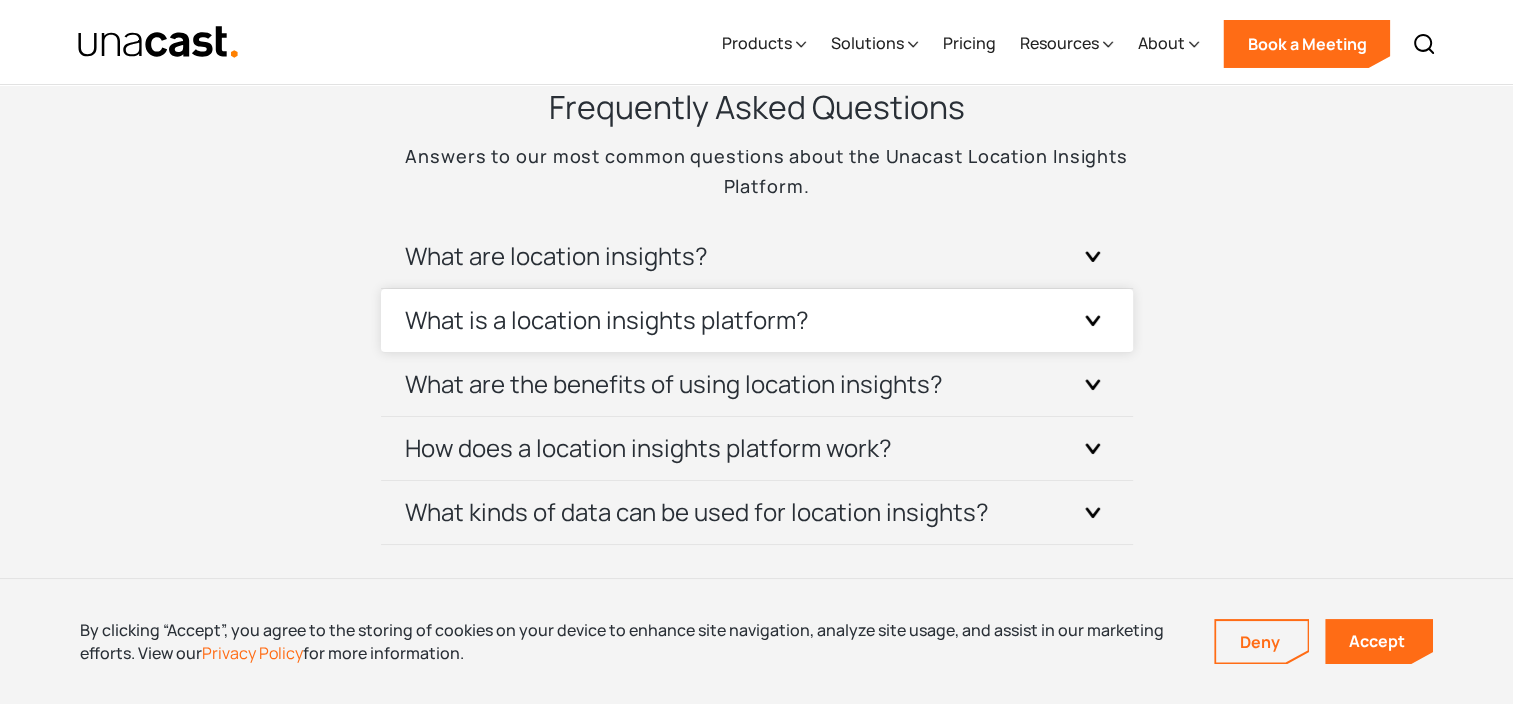 click on "What is a location insights platform?
A location insights platform is a software solution or tool that collects, analyzes, visualizes, and manages geospatial data to provide actionable location insights. These platforms typically offer features like mapping, data integration, spatial analysis, and reporting, enabling users to uncover patterns, trends, and opportunities related to specific locations." at bounding box center [757, 321] 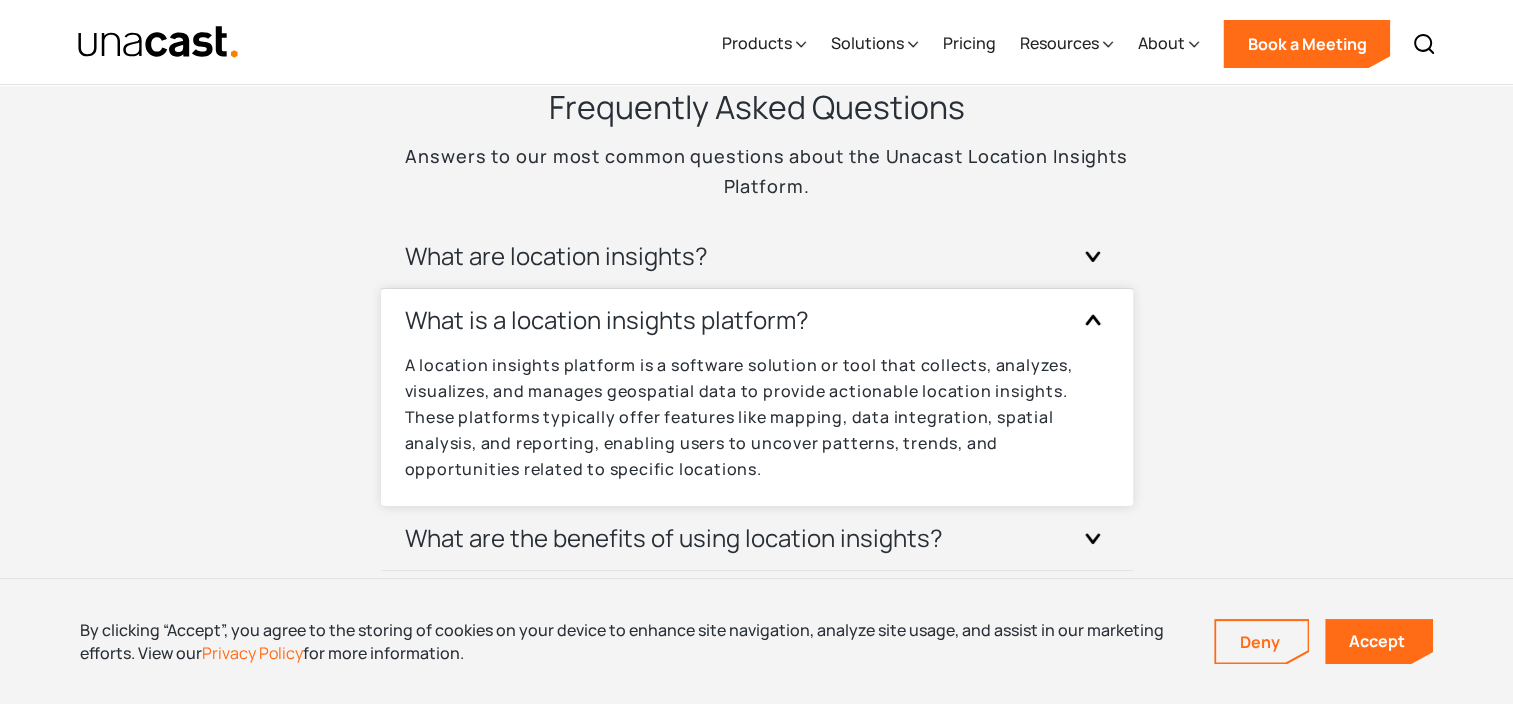 click on "What is a location insights platform?
A location insights platform is a software solution or tool that collects, analyzes, visualizes, and manages geospatial data to provide actionable location insights. These platforms typically offer features like mapping, data integration, spatial analysis, and reporting, enabling users to uncover patterns, trends, and opportunities related to specific locations." at bounding box center [757, 398] 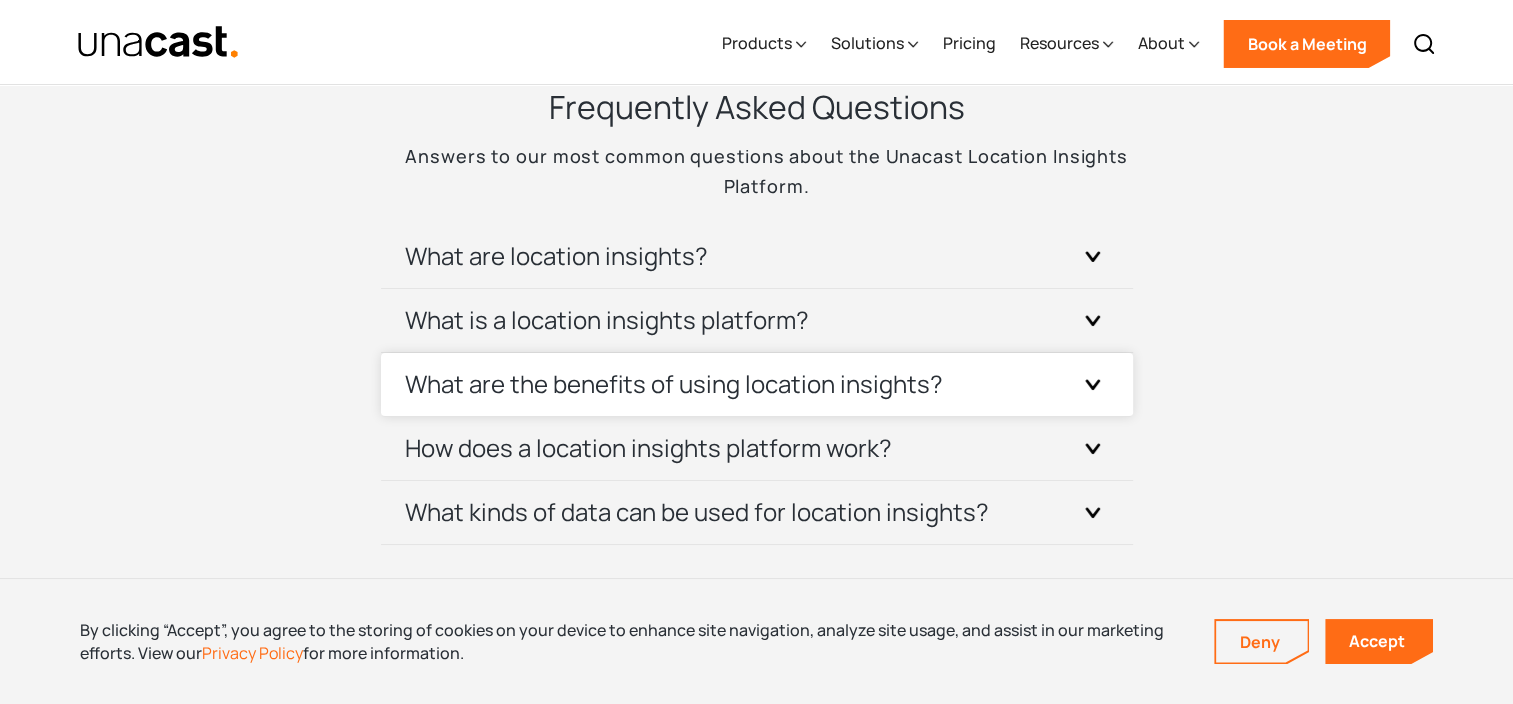 click at bounding box center [1093, 384] 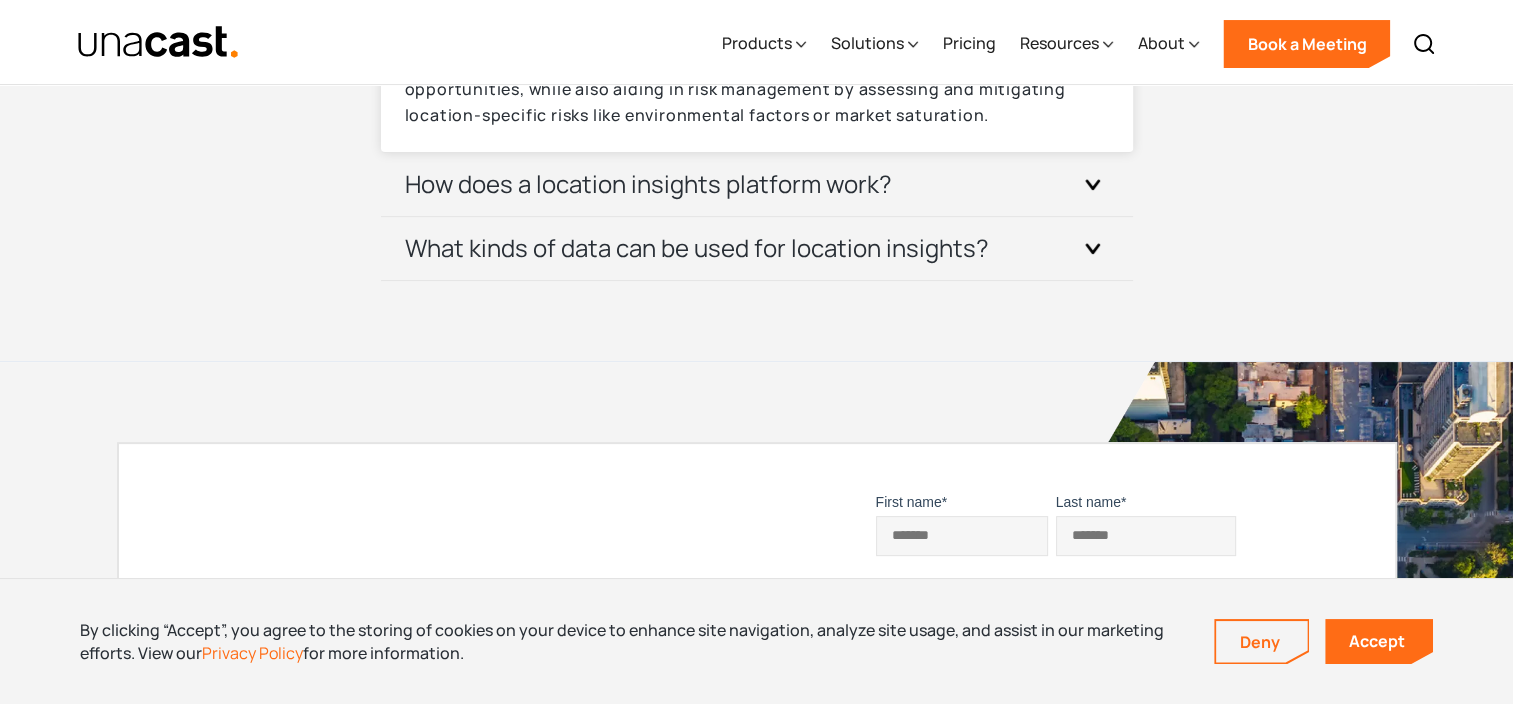 scroll, scrollTop: 8000, scrollLeft: 0, axis: vertical 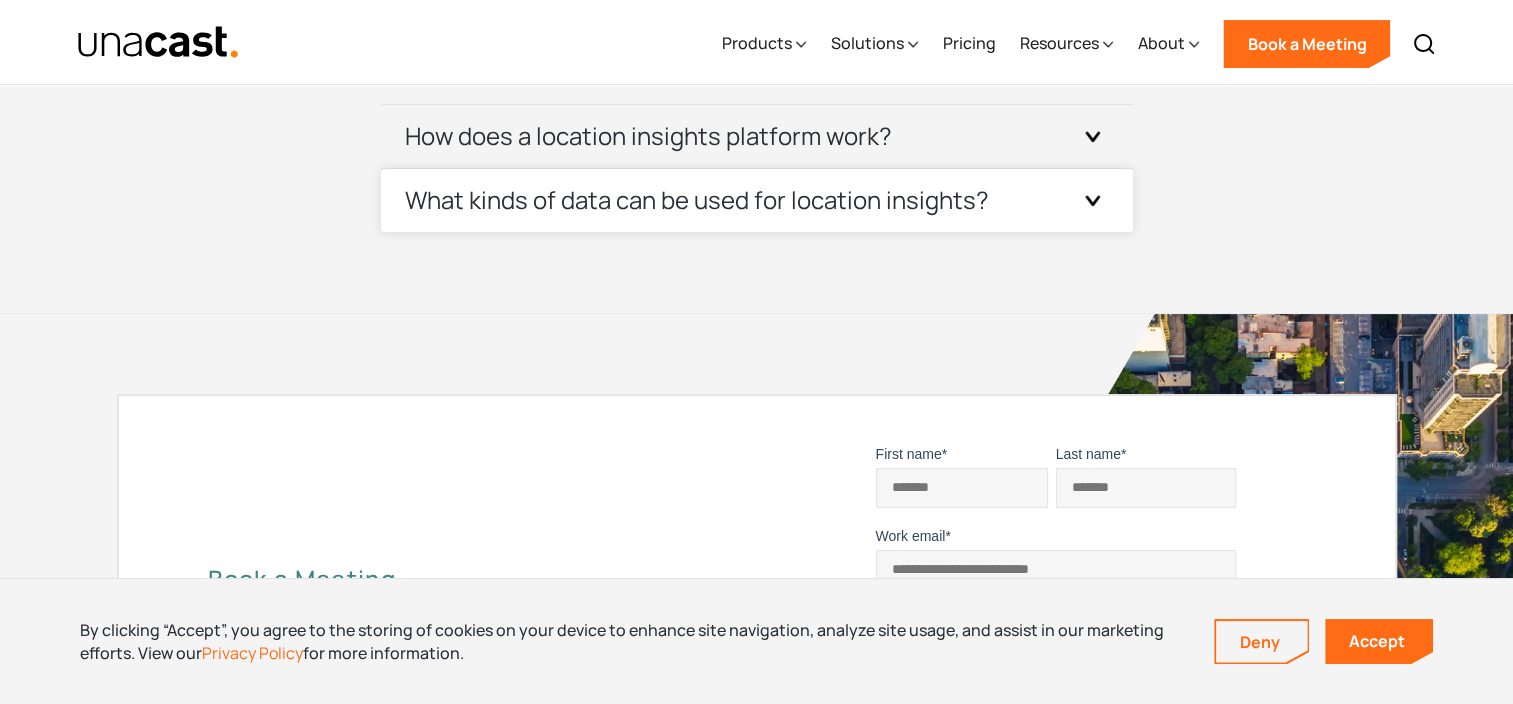 click at bounding box center (1093, 200) 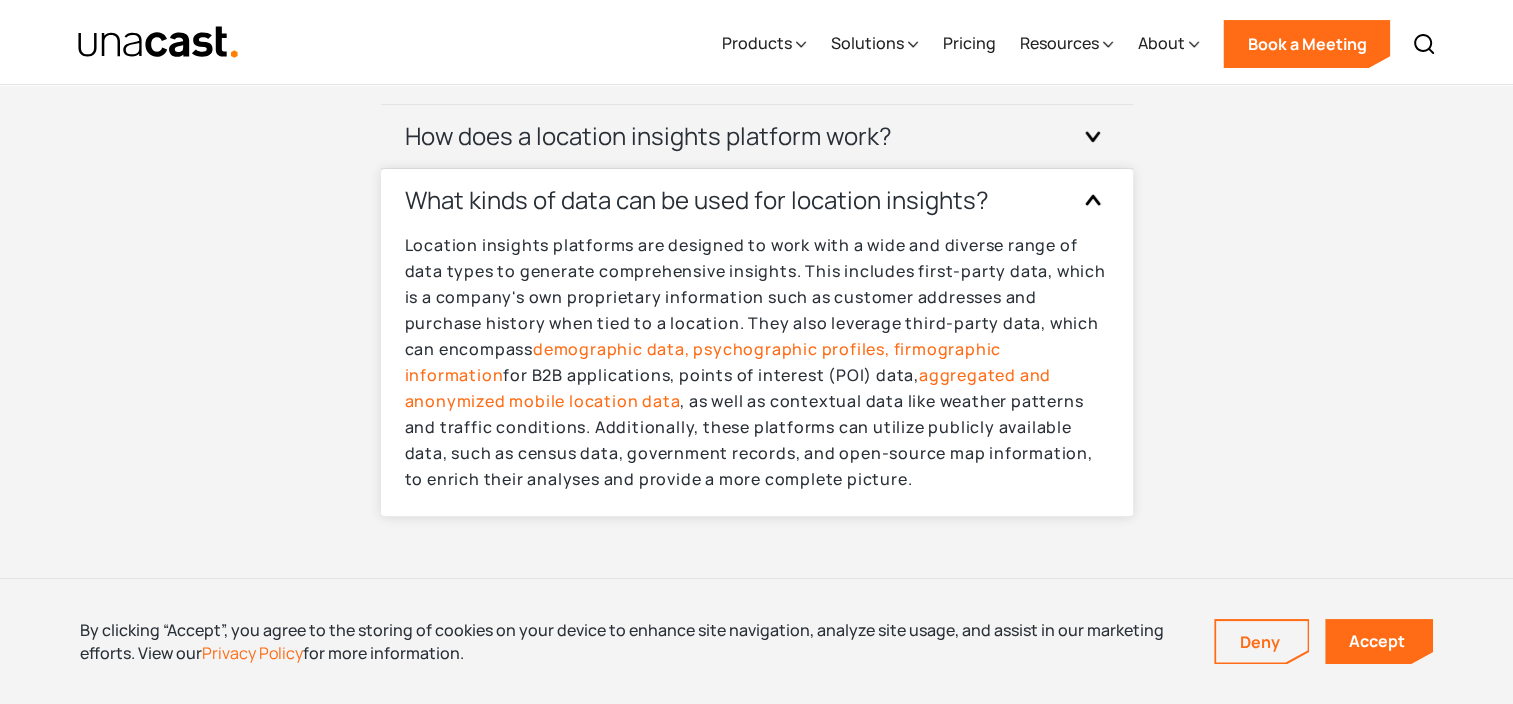 click at bounding box center [1093, 200] 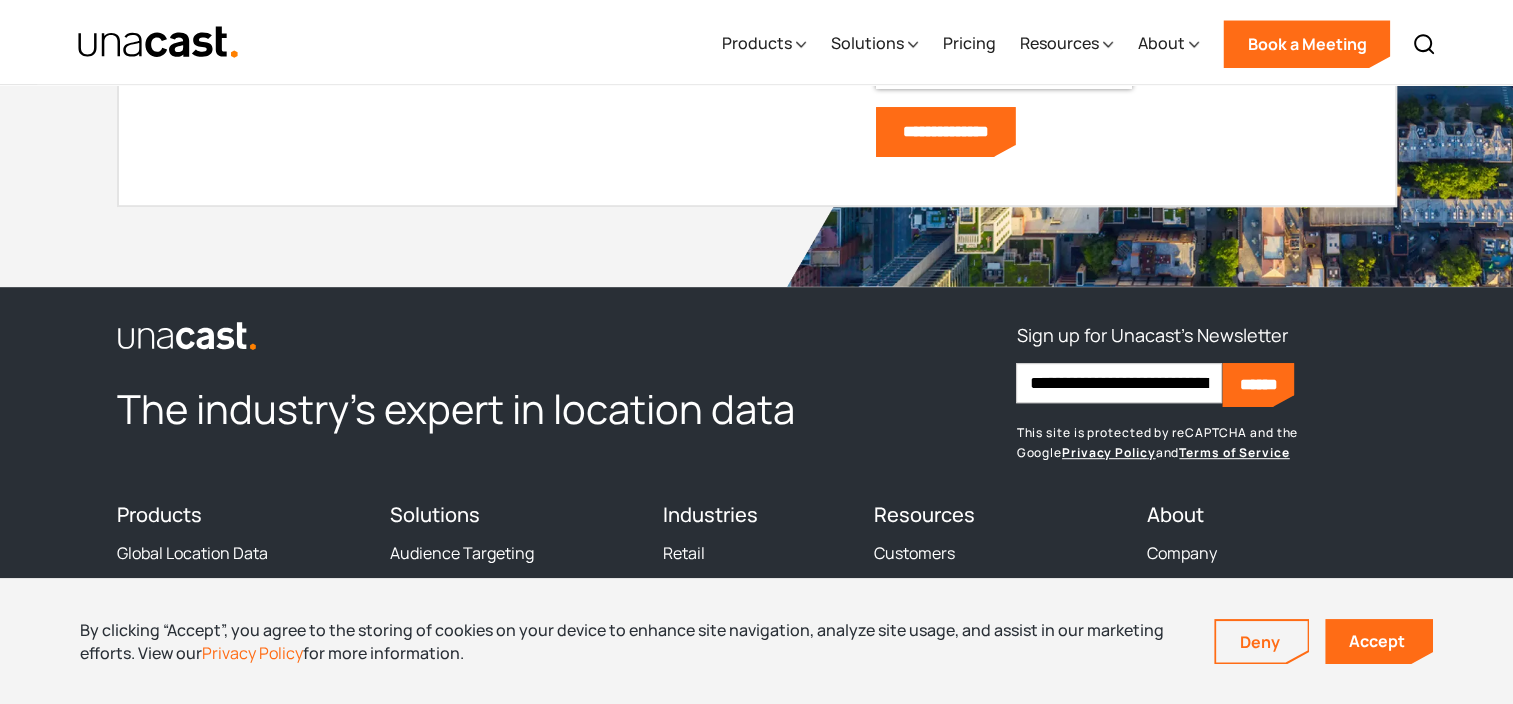 scroll, scrollTop: 8600, scrollLeft: 0, axis: vertical 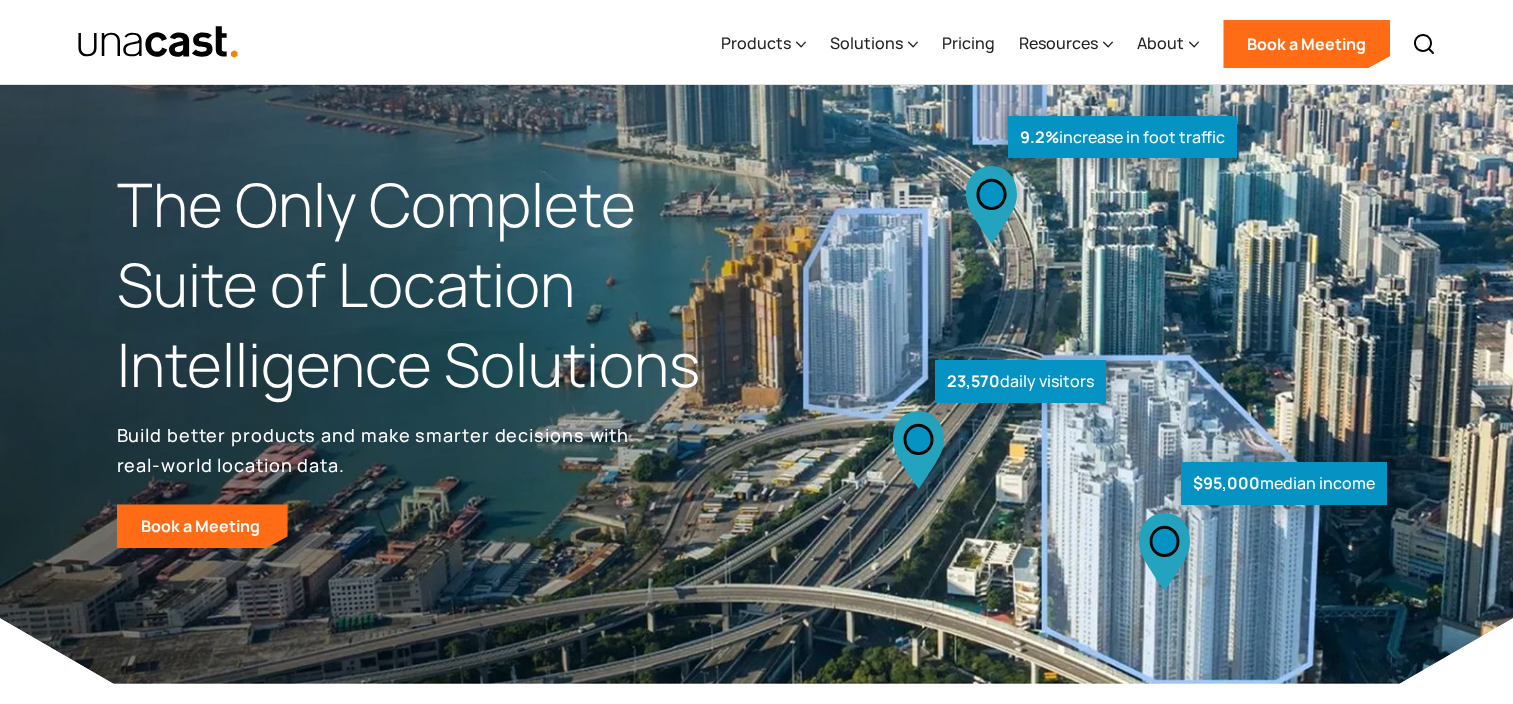 select on "**********" 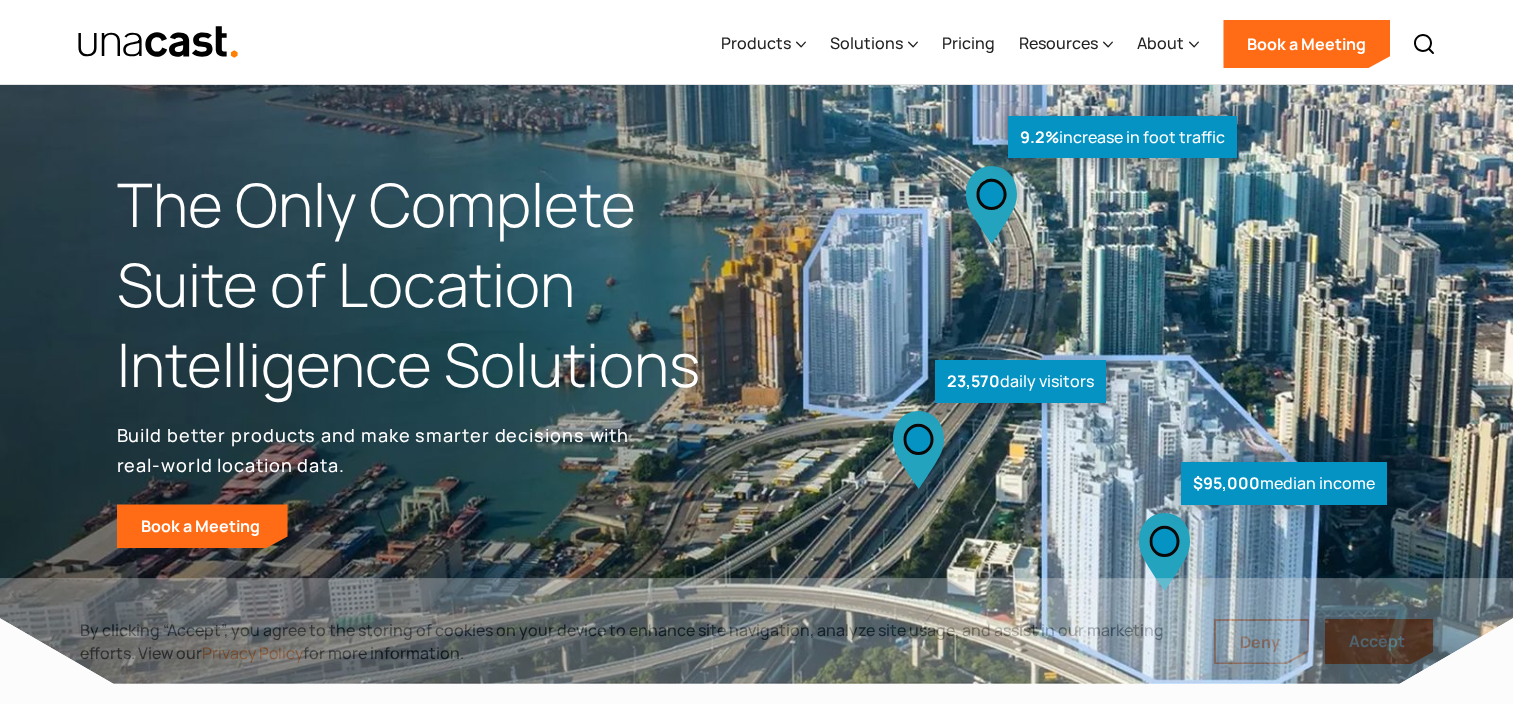 scroll, scrollTop: 0, scrollLeft: 0, axis: both 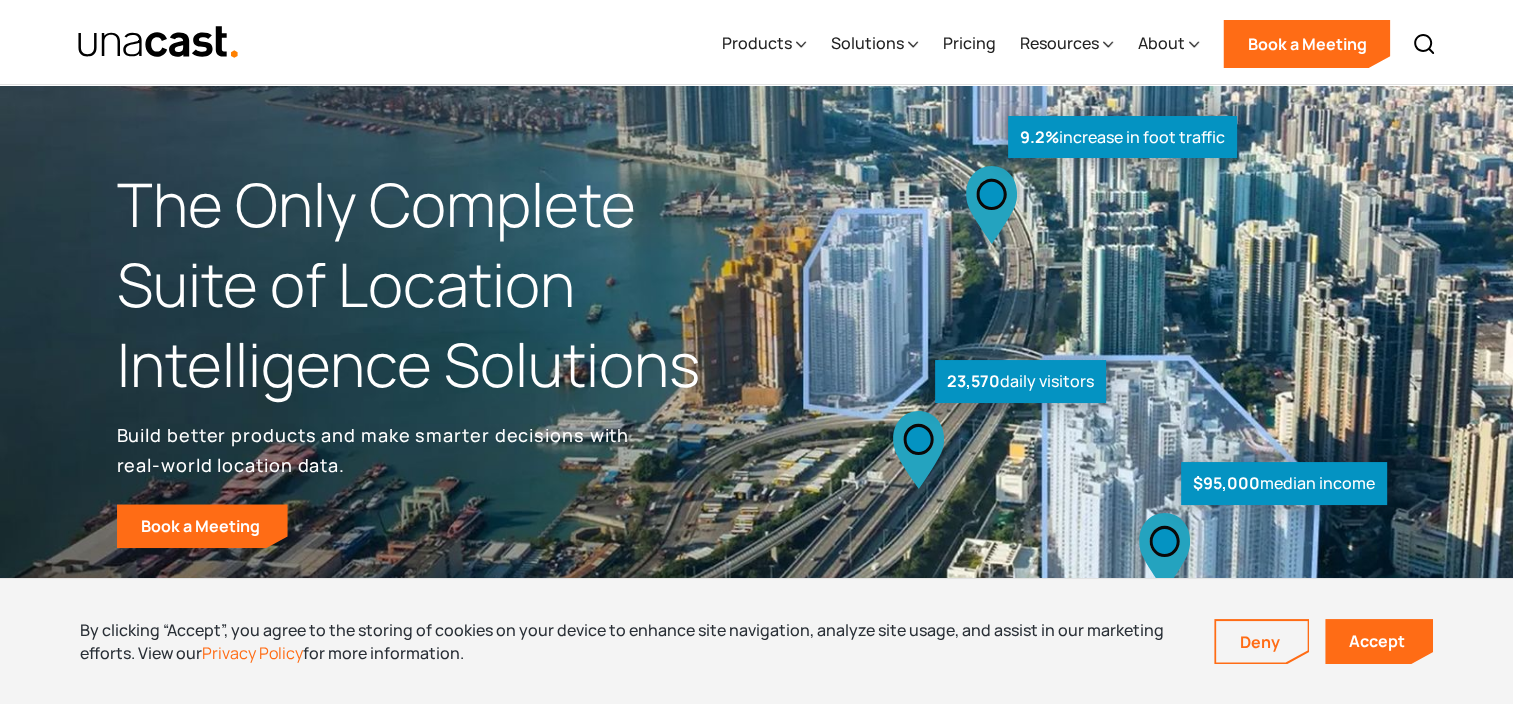 click at bounding box center [756, 342] 